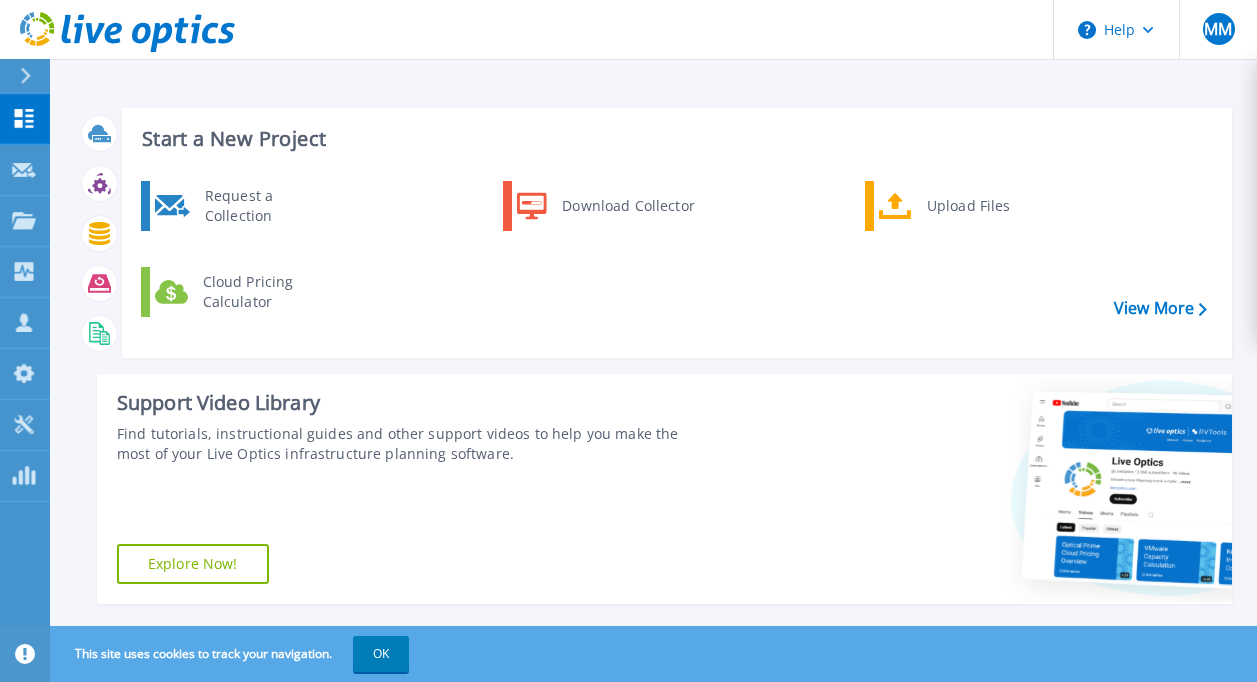 scroll, scrollTop: 0, scrollLeft: 0, axis: both 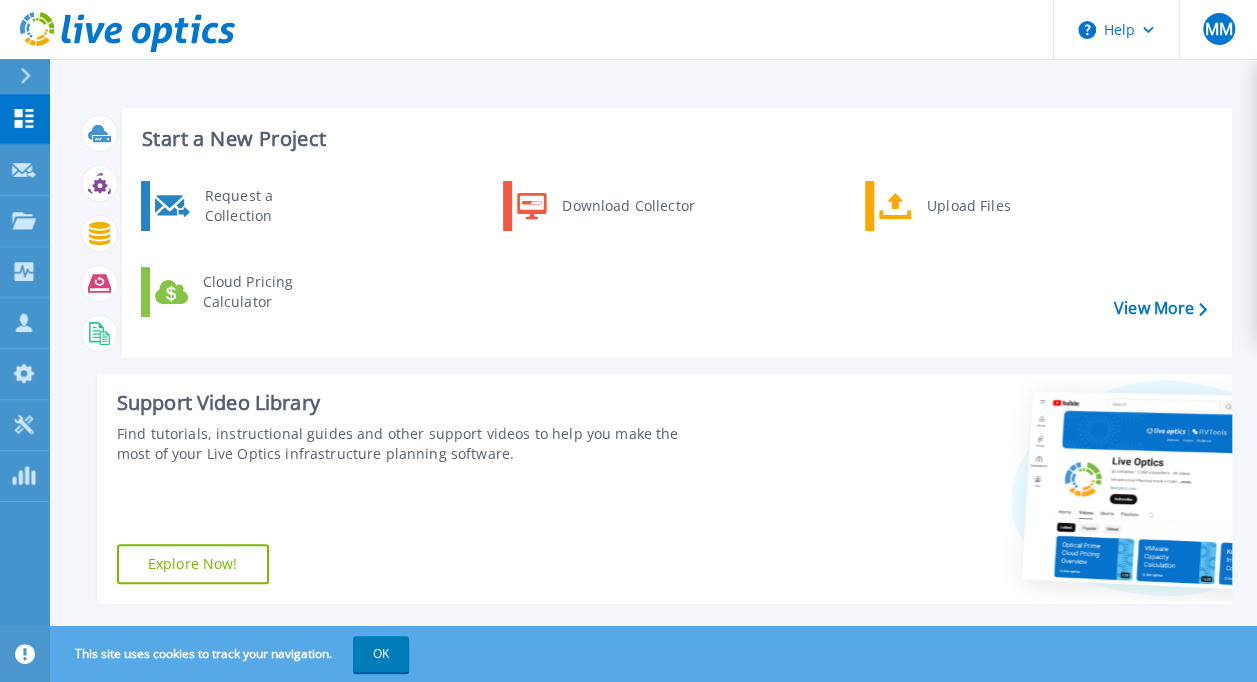click at bounding box center (34, 76) 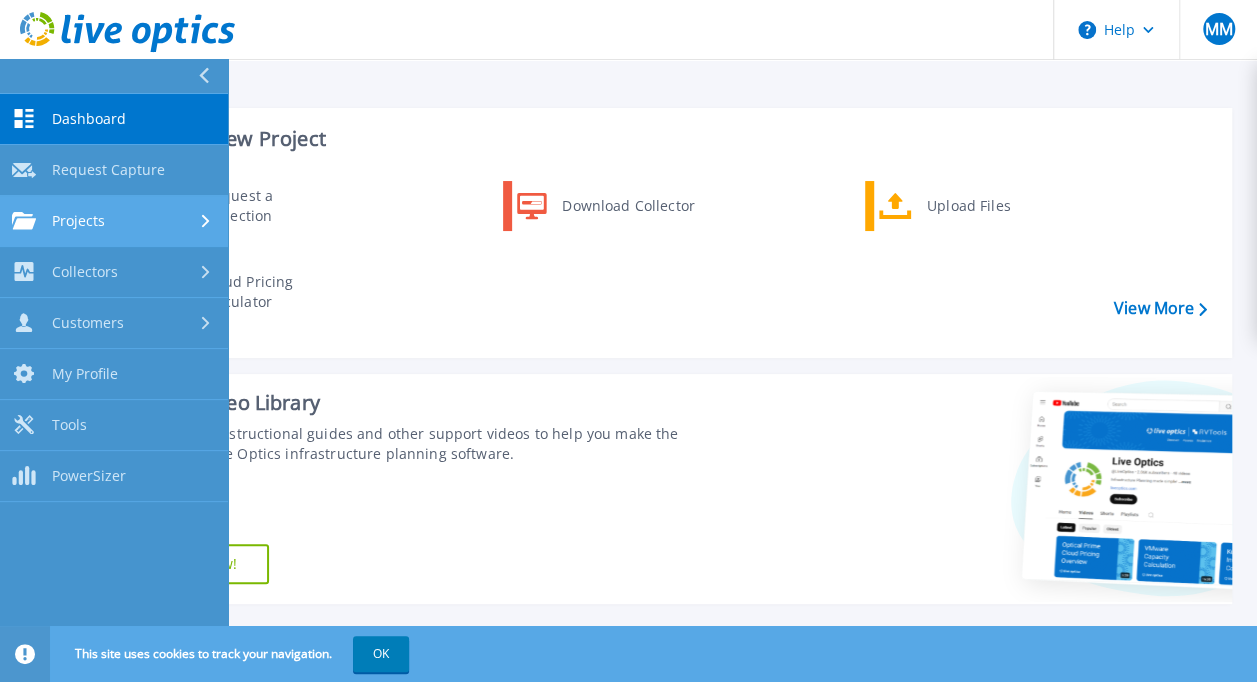 click on "Projects" at bounding box center [78, 221] 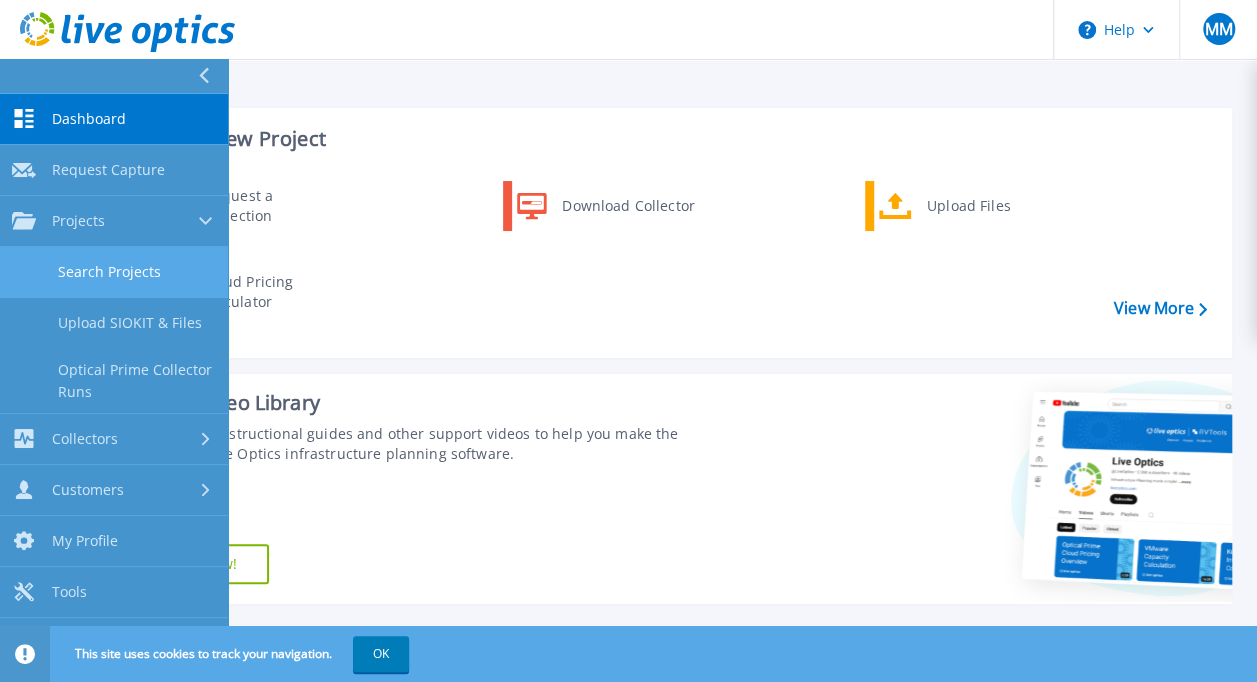 click on "Search Projects" at bounding box center [114, 272] 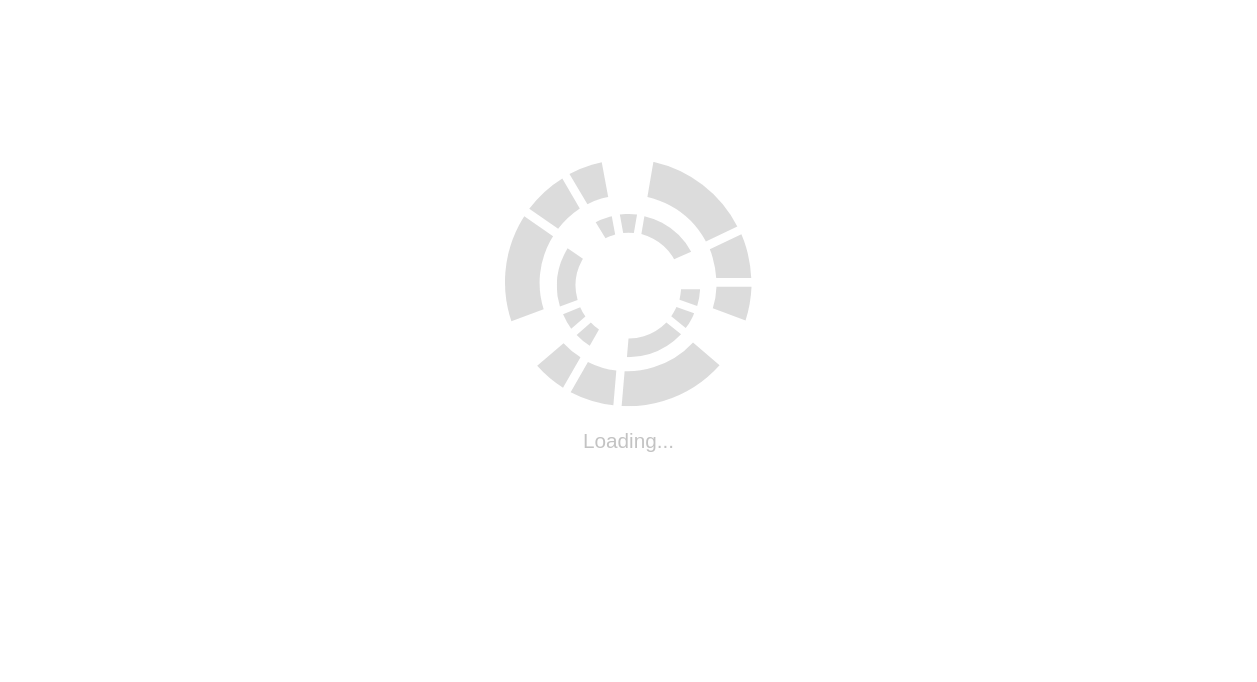 scroll, scrollTop: 0, scrollLeft: 0, axis: both 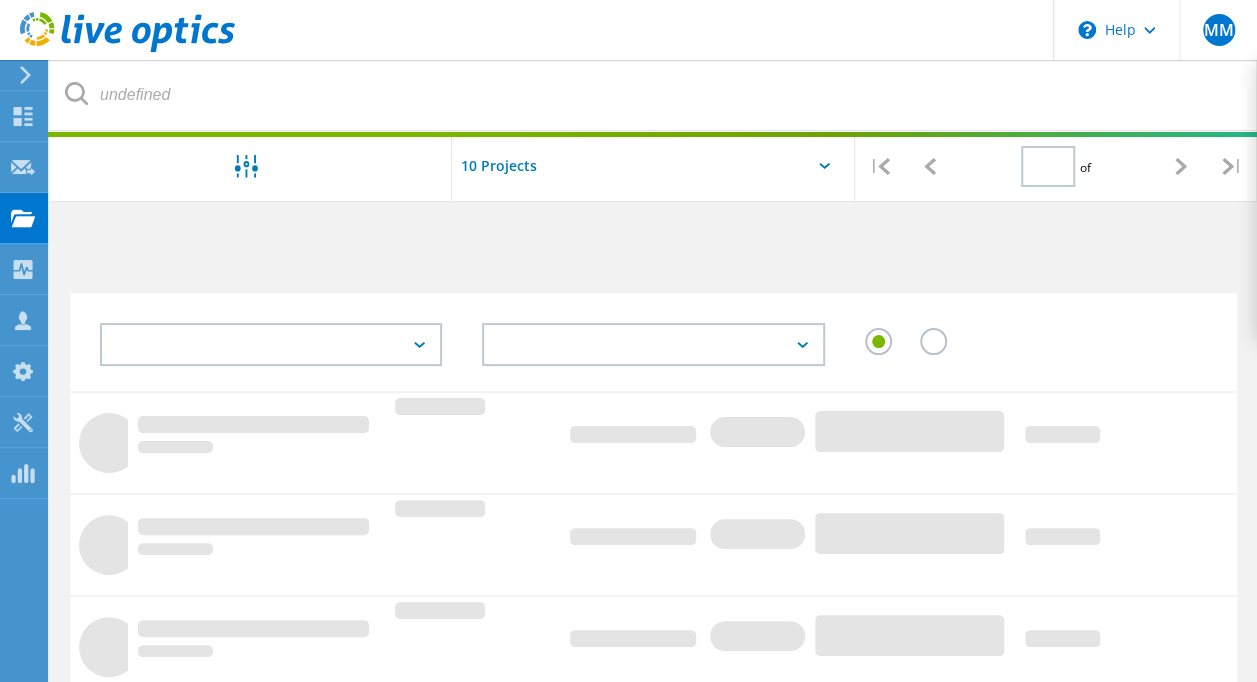type on "1" 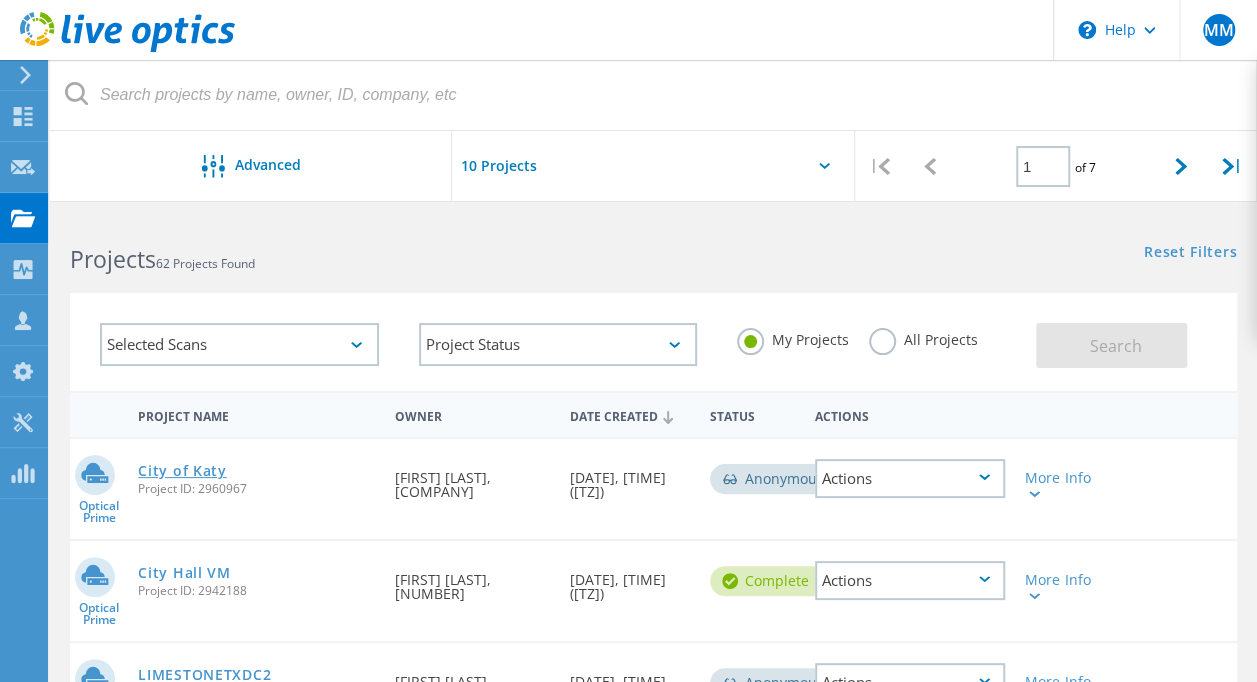 click on "City of Katy" 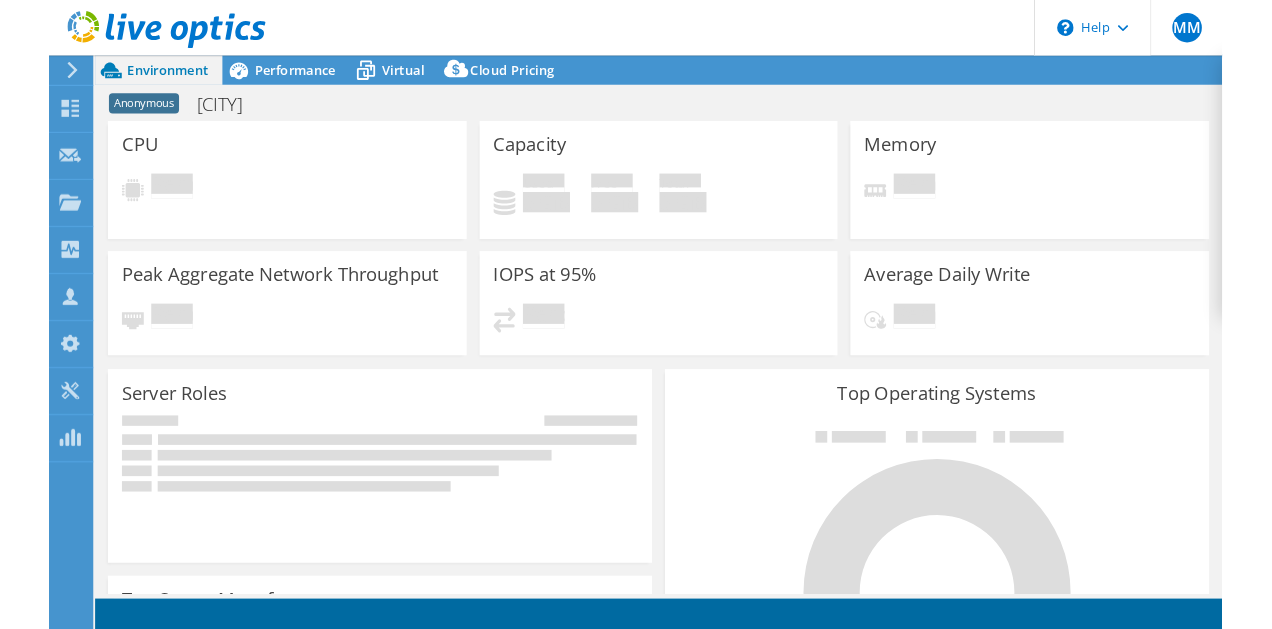 scroll, scrollTop: 0, scrollLeft: 0, axis: both 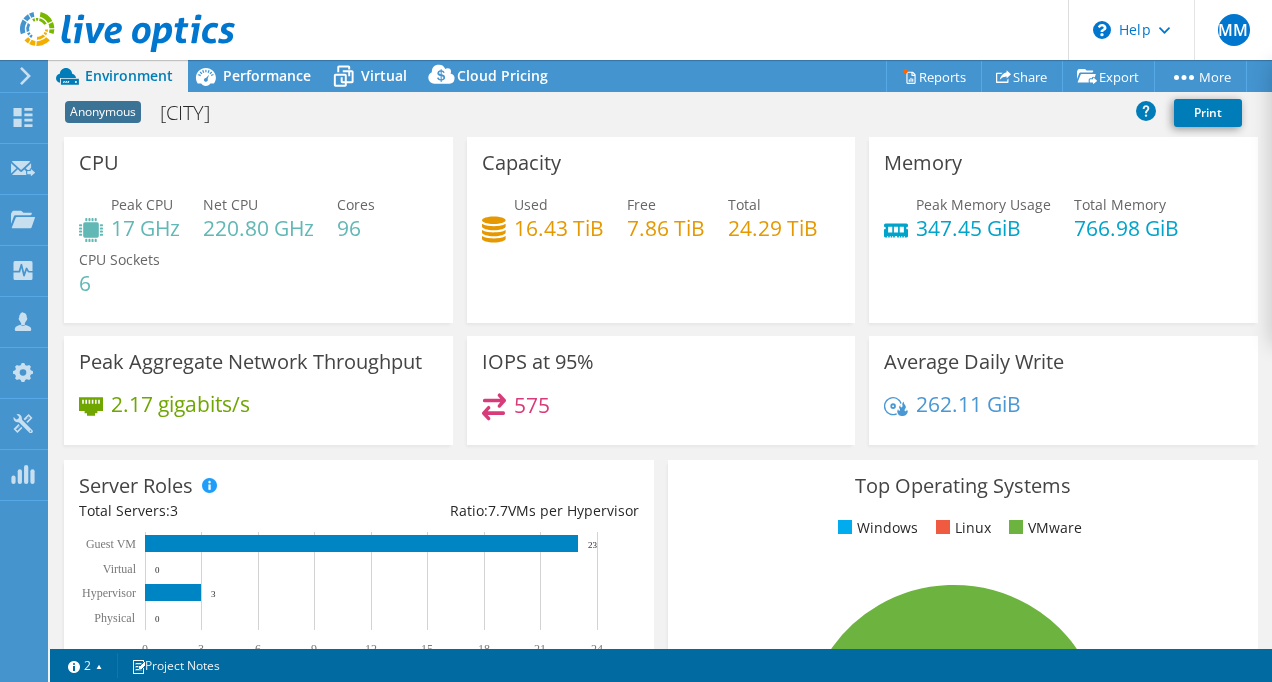 select on "USD" 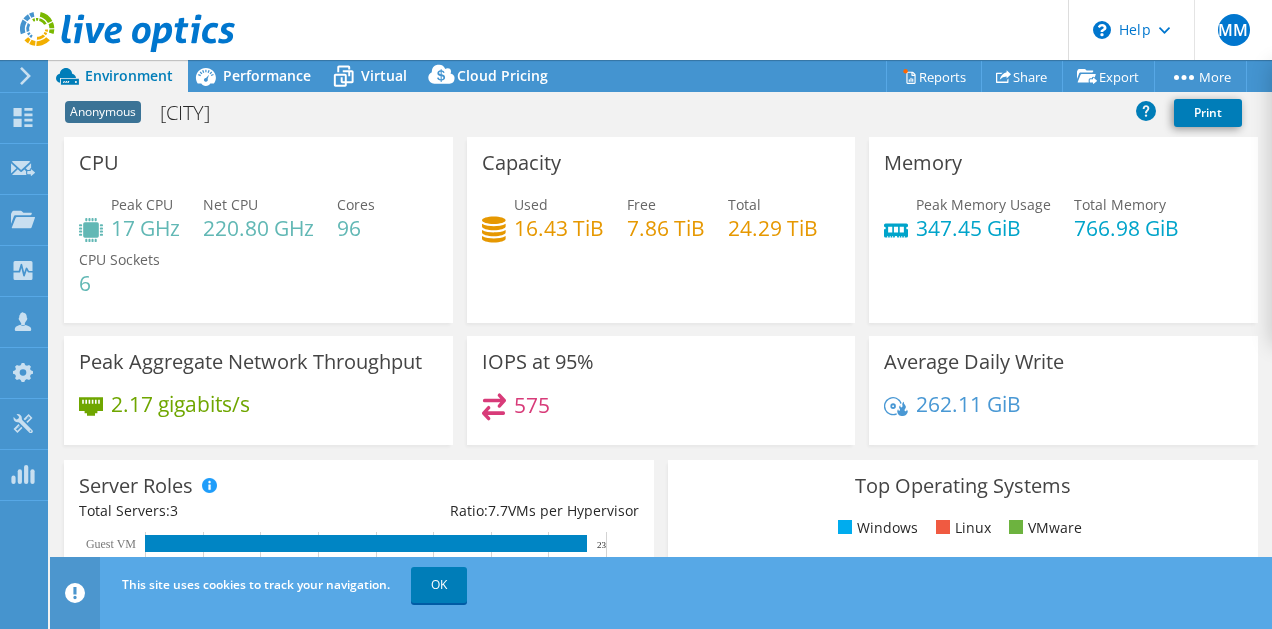 click 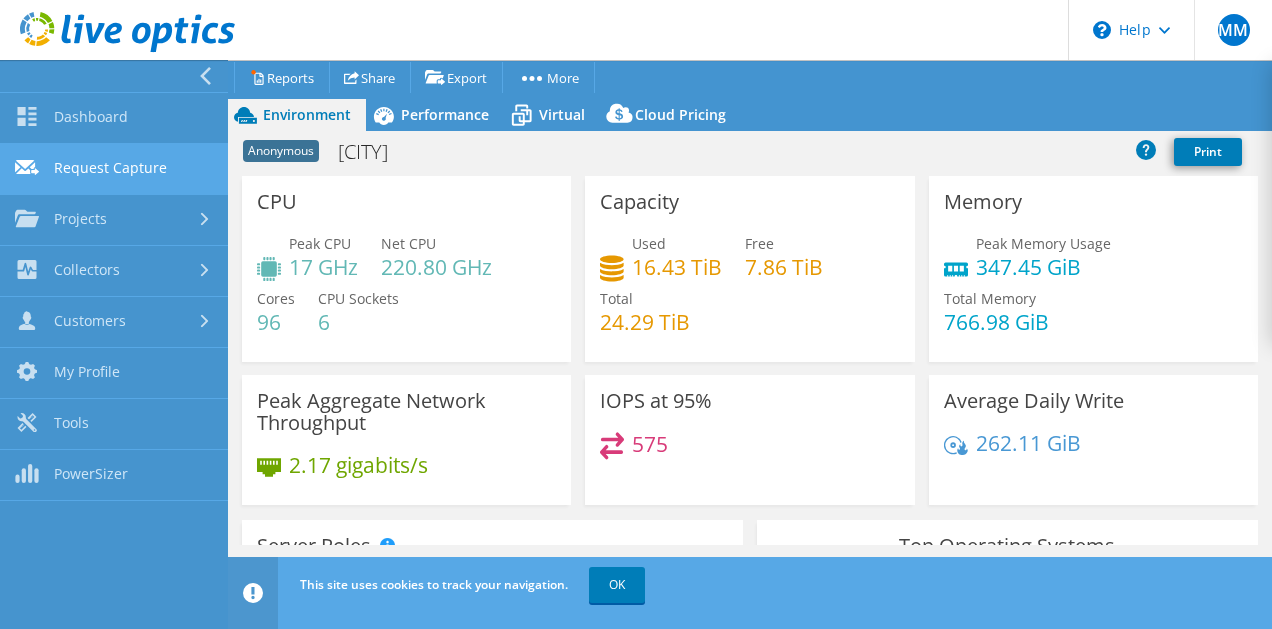 click on "Request Capture" at bounding box center (114, 169) 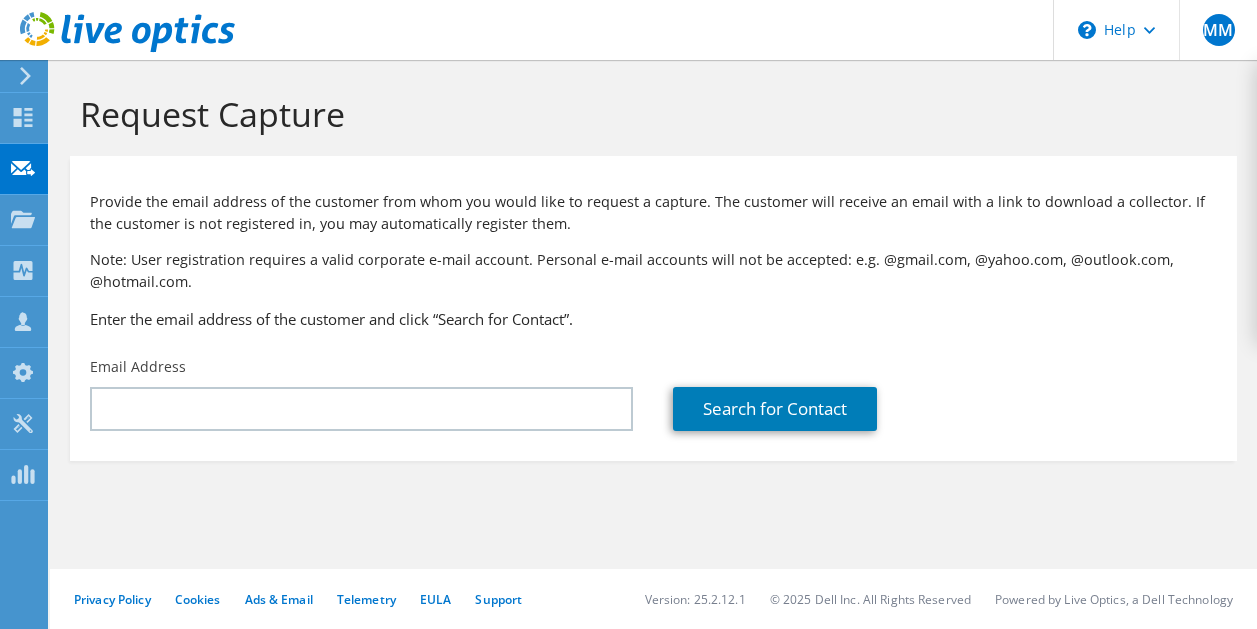 scroll, scrollTop: 0, scrollLeft: 0, axis: both 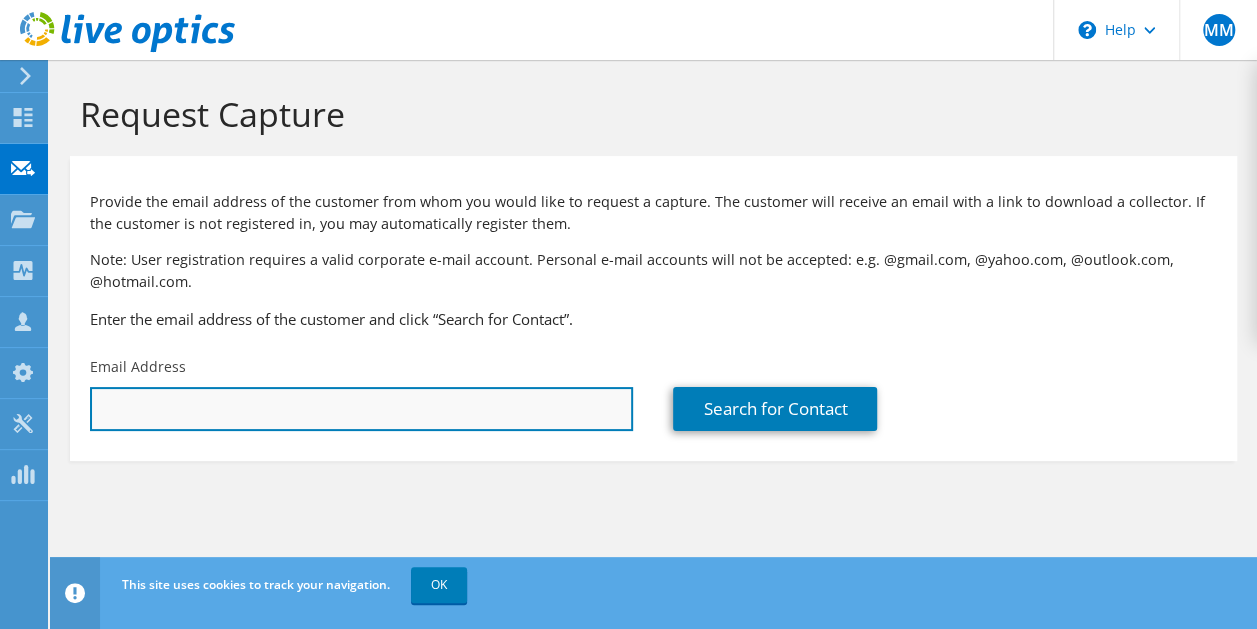 click at bounding box center (361, 409) 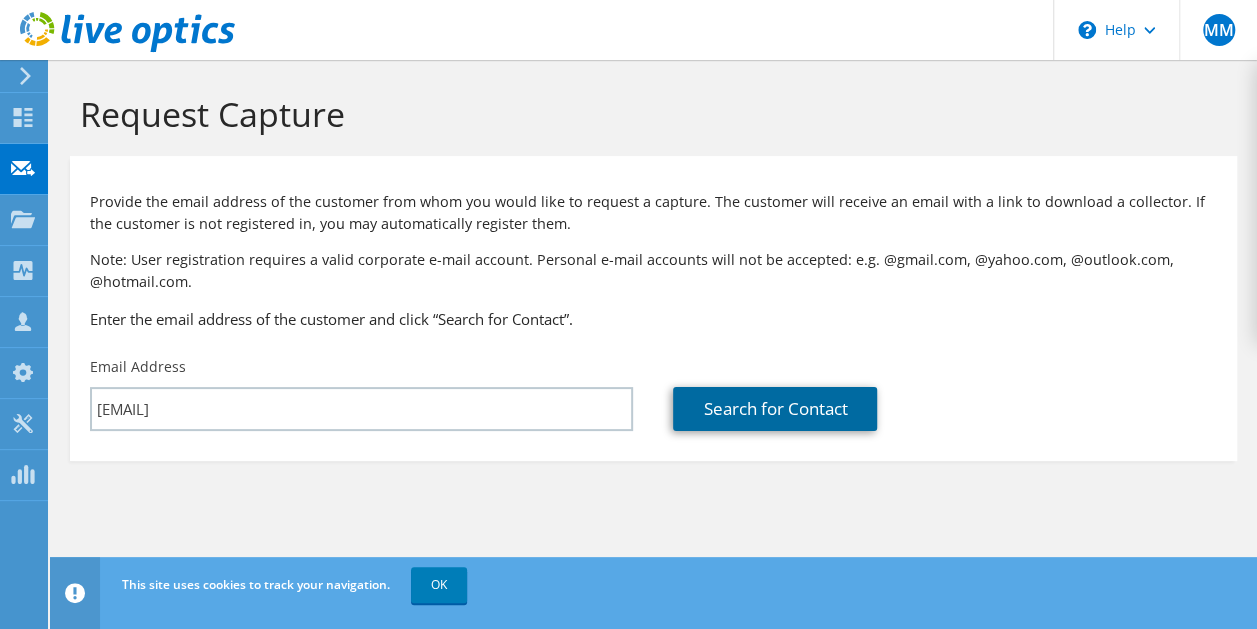 click on "Search for Contact" at bounding box center (775, 409) 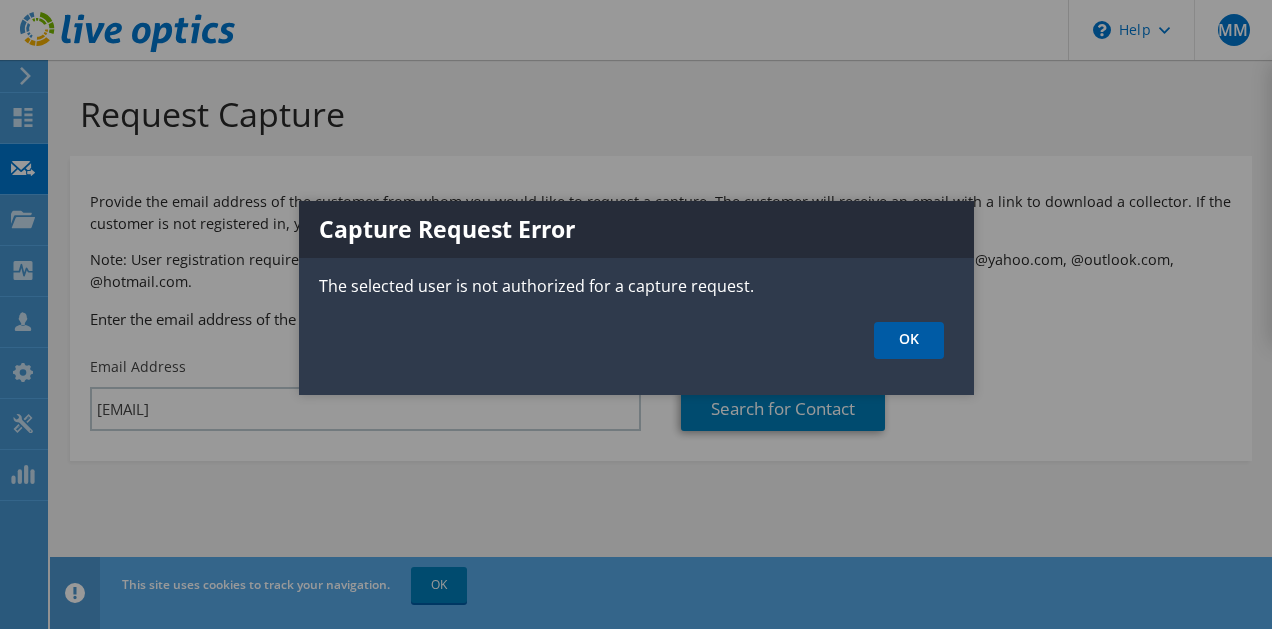click on "OK" at bounding box center [909, 340] 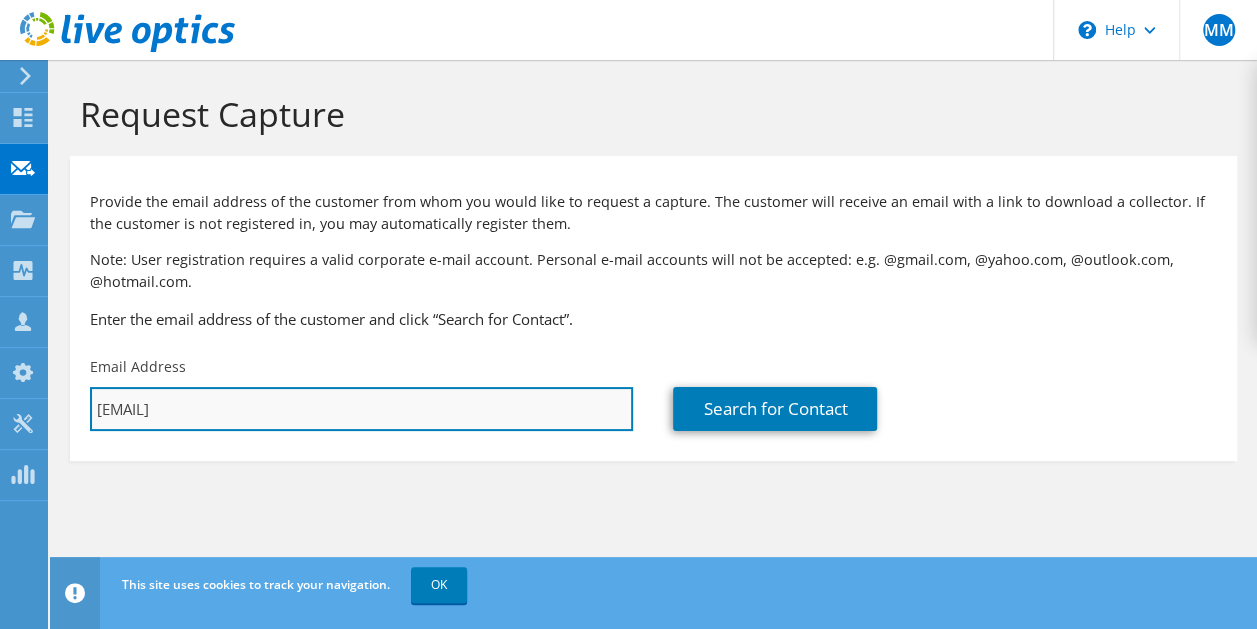 click on "[EMAIL]" at bounding box center (361, 409) 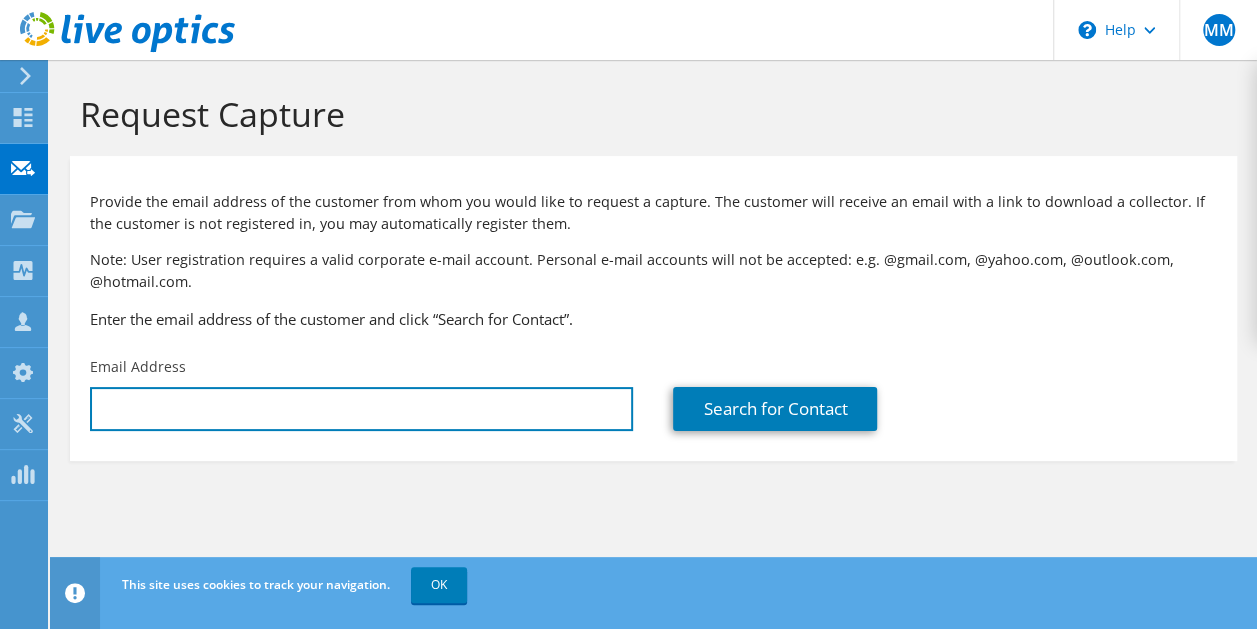 type 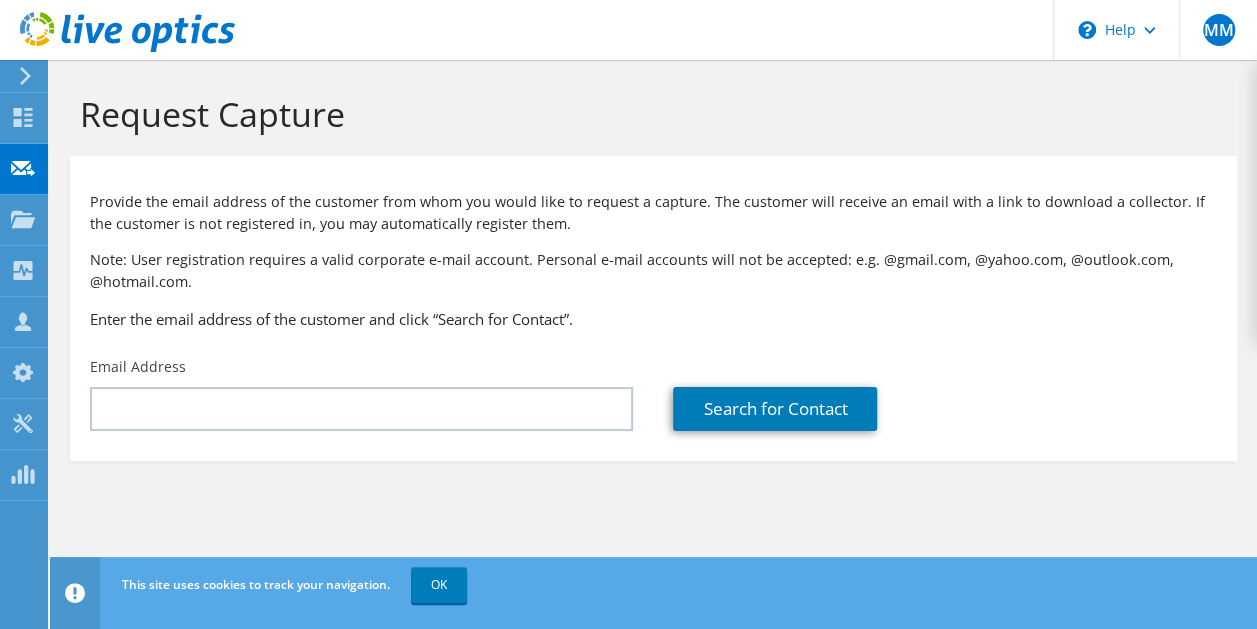 click 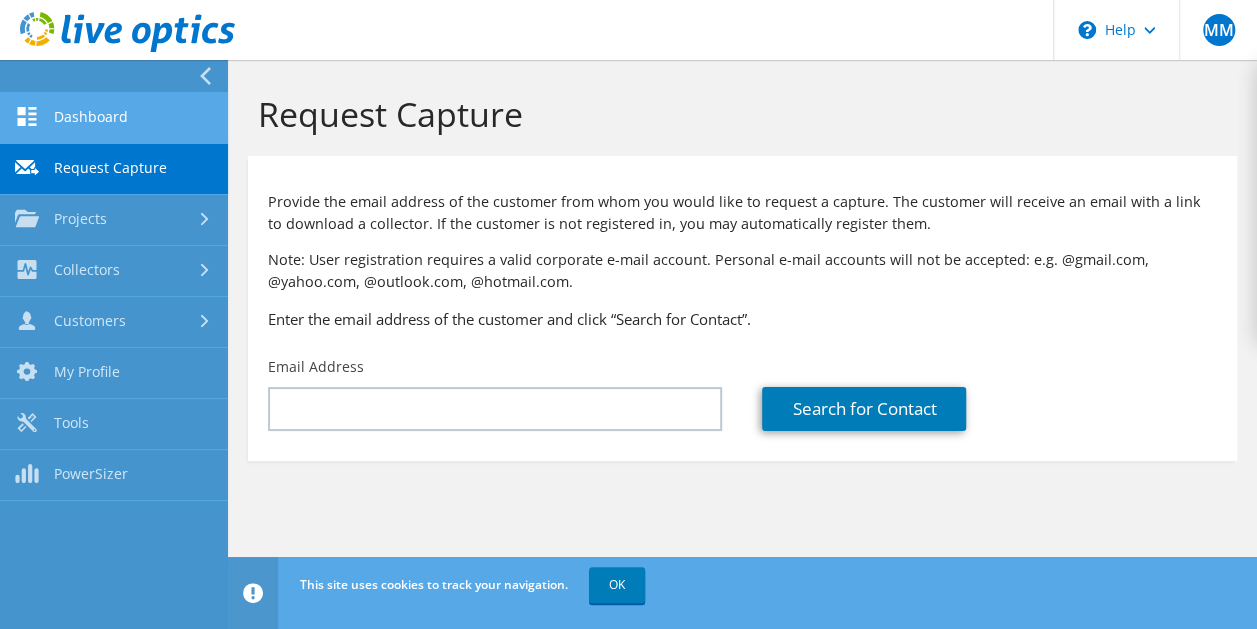 click on "Dashboard" at bounding box center [114, 118] 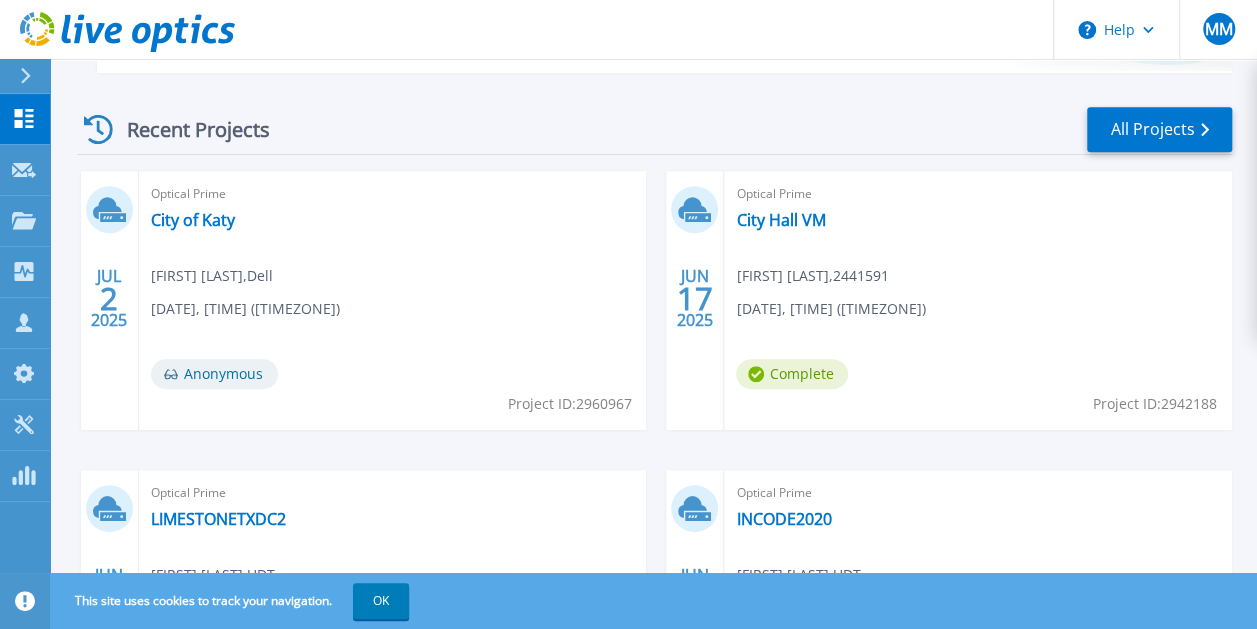 scroll, scrollTop: 532, scrollLeft: 0, axis: vertical 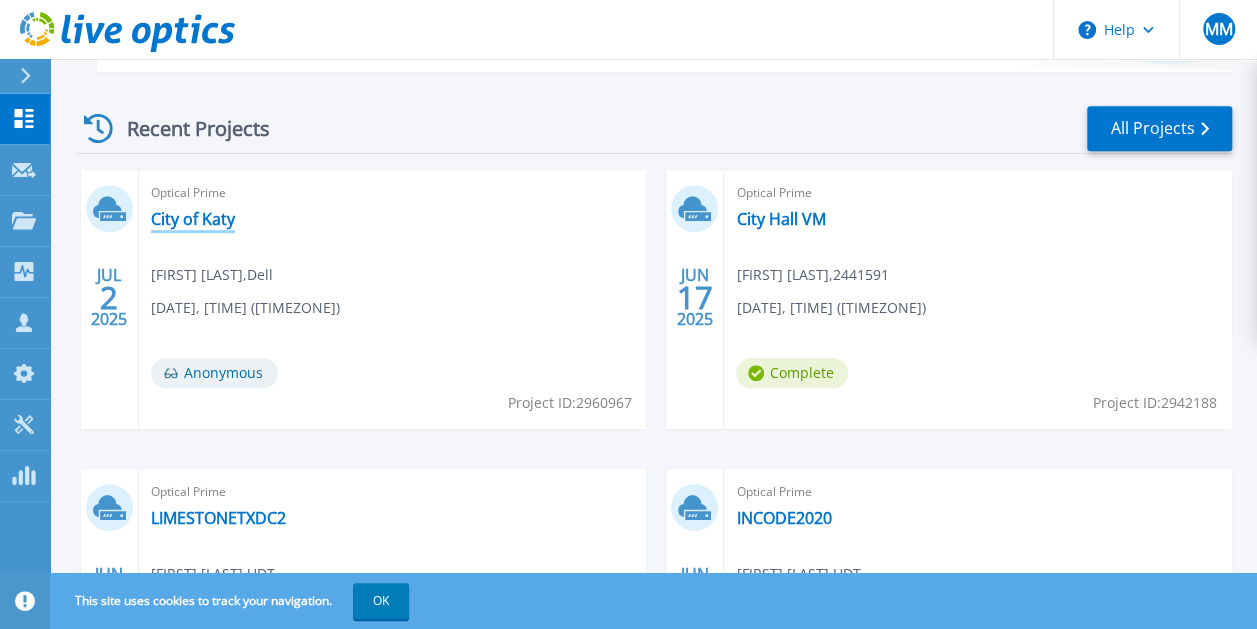 click on "City of Katy" at bounding box center (193, 219) 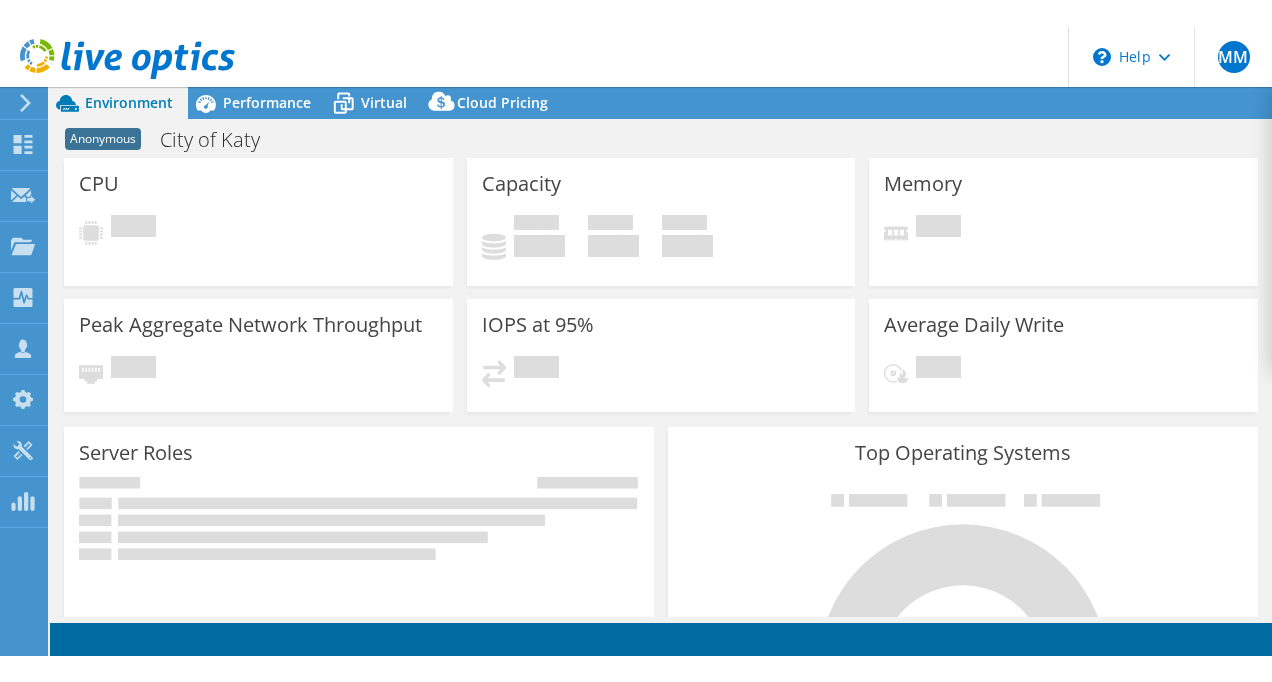 scroll, scrollTop: 0, scrollLeft: 0, axis: both 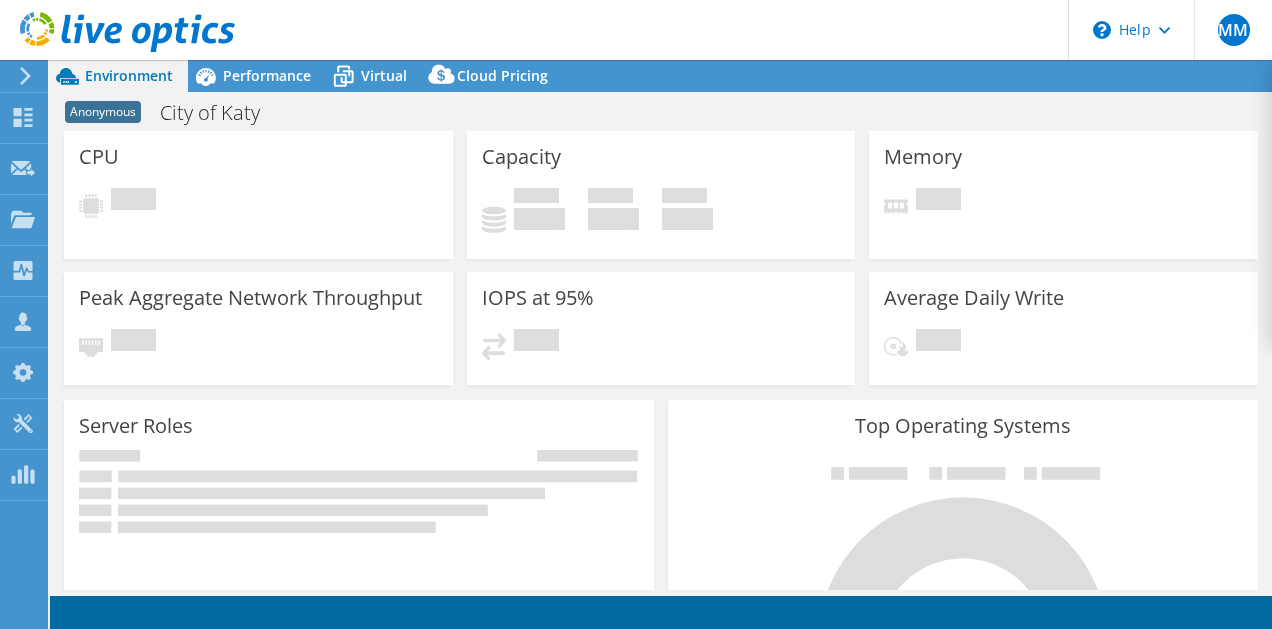select on "USD" 